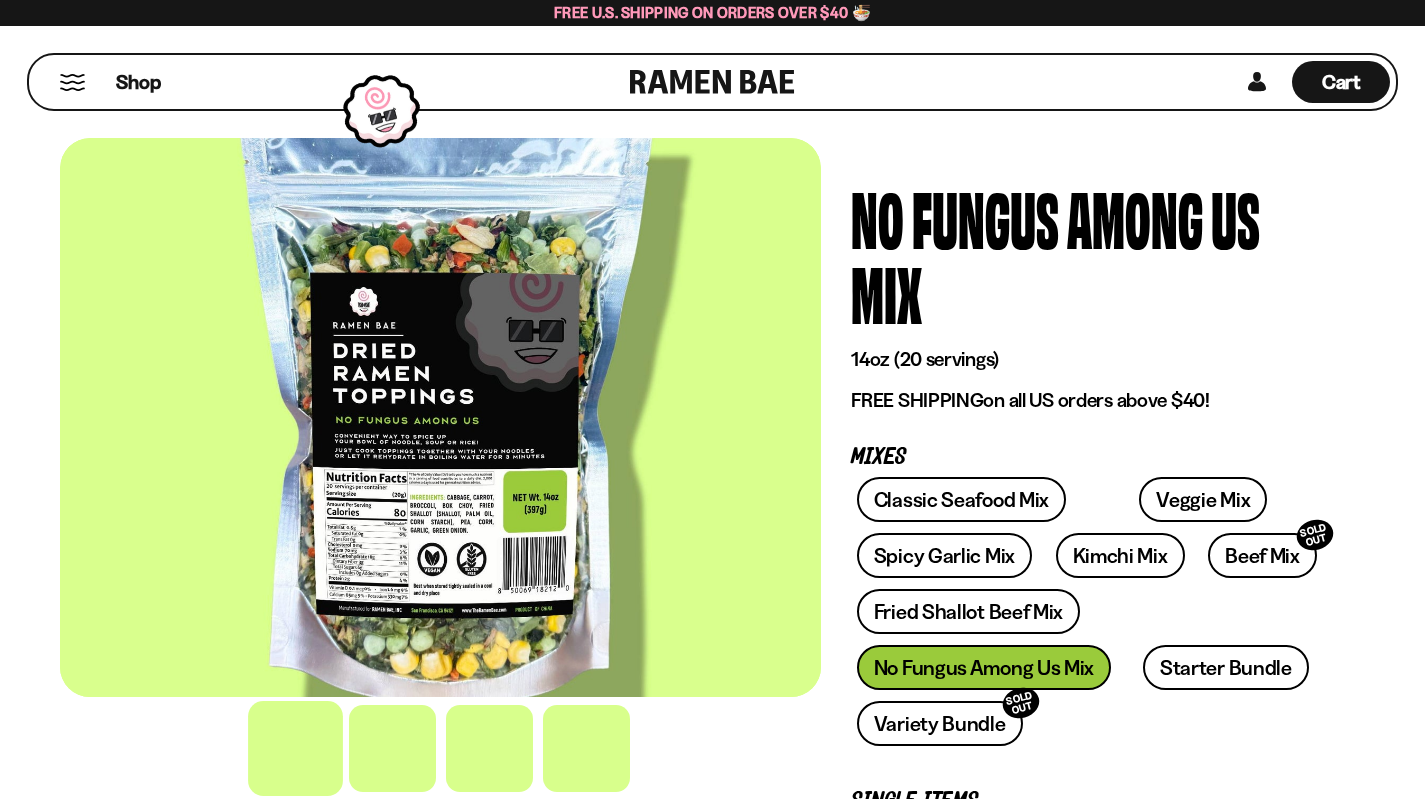 scroll, scrollTop: 0, scrollLeft: 0, axis: both 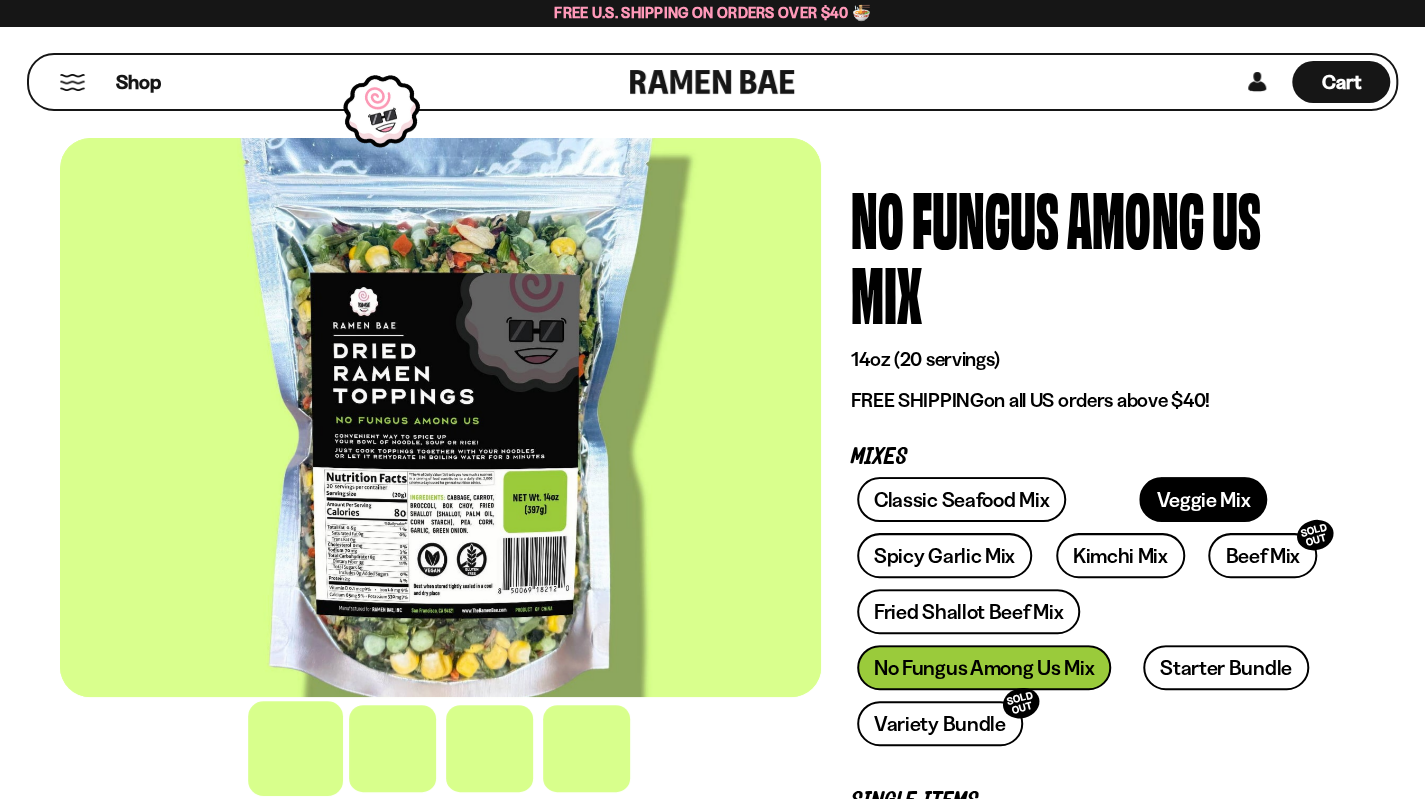 click on "Veggie Mix" at bounding box center [1203, 499] 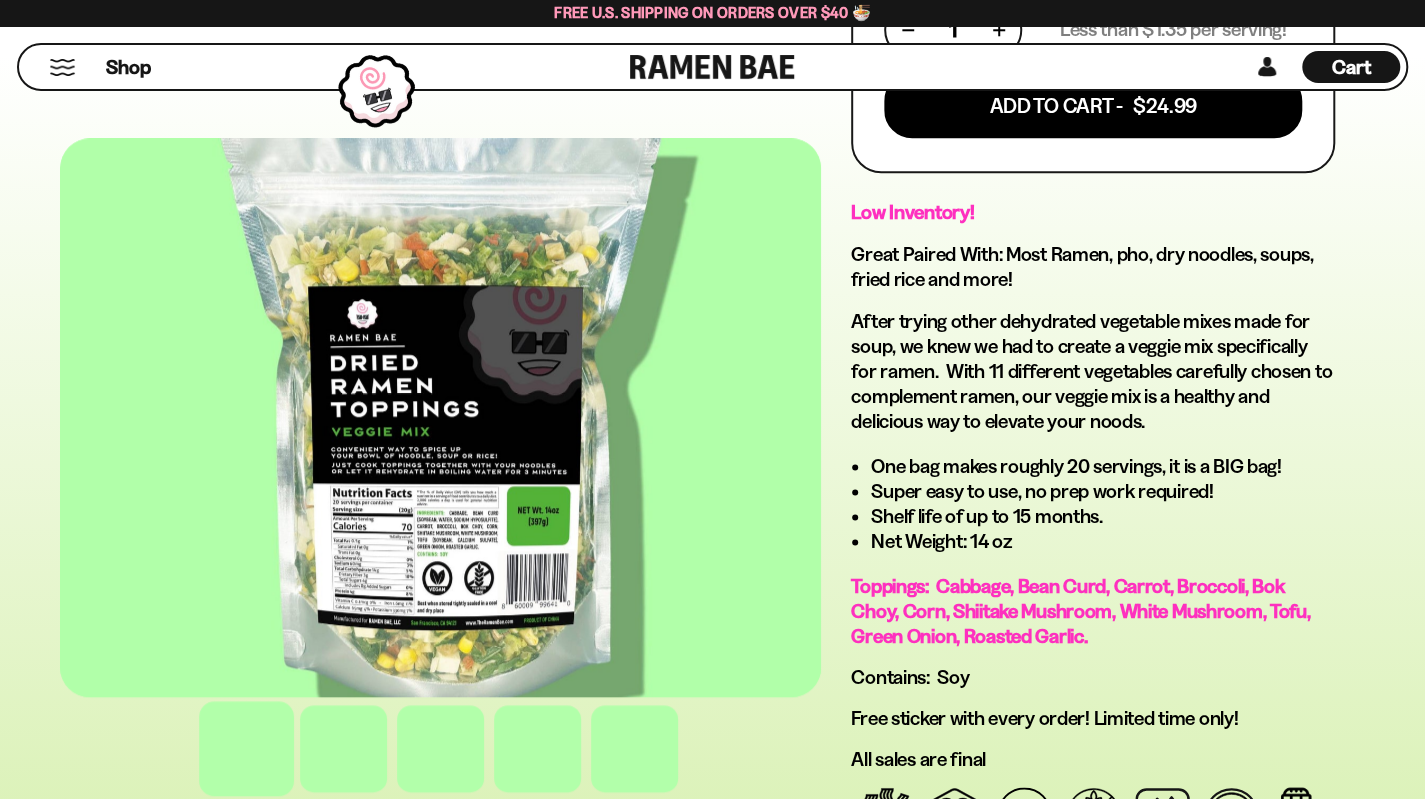 scroll, scrollTop: 1160, scrollLeft: 0, axis: vertical 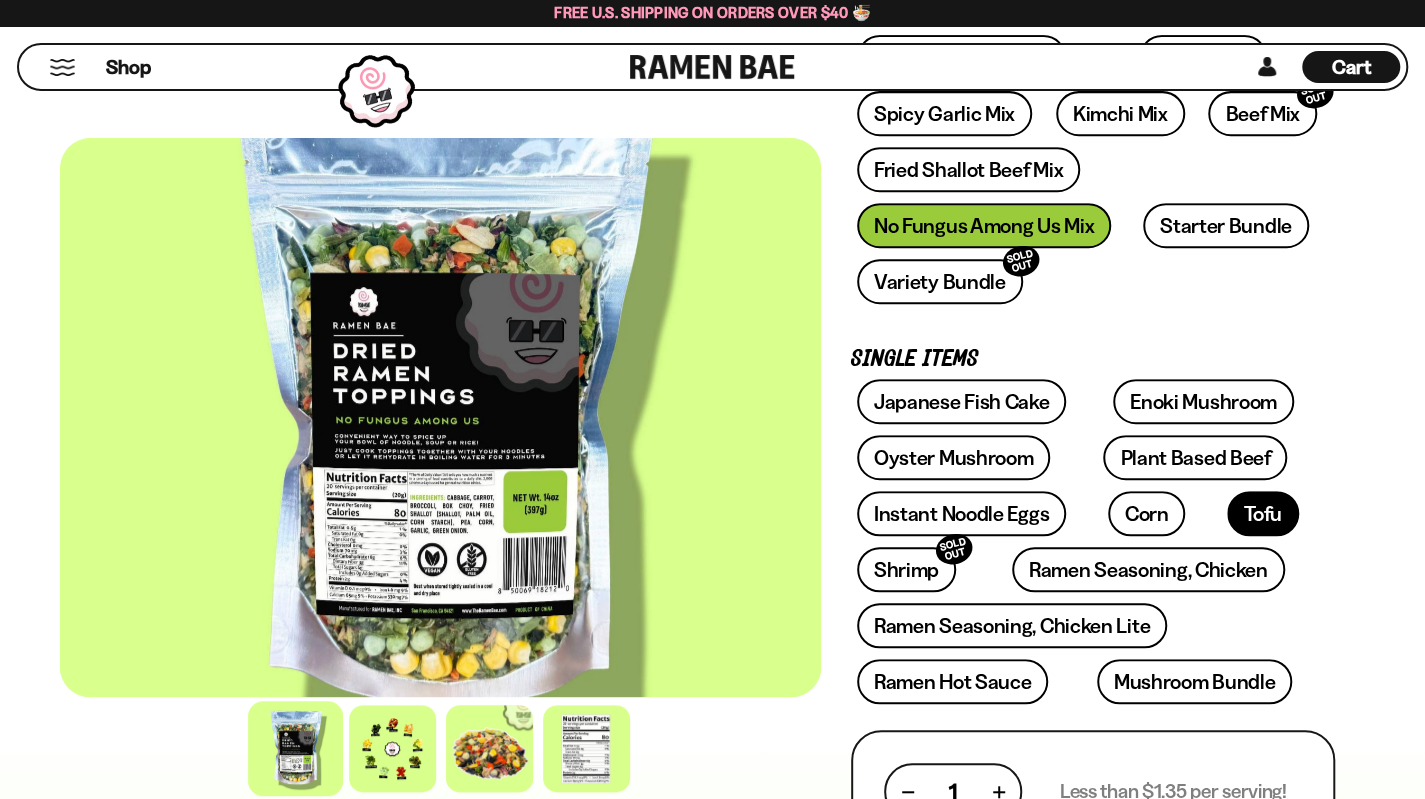 click on "Tofu" at bounding box center (1263, 513) 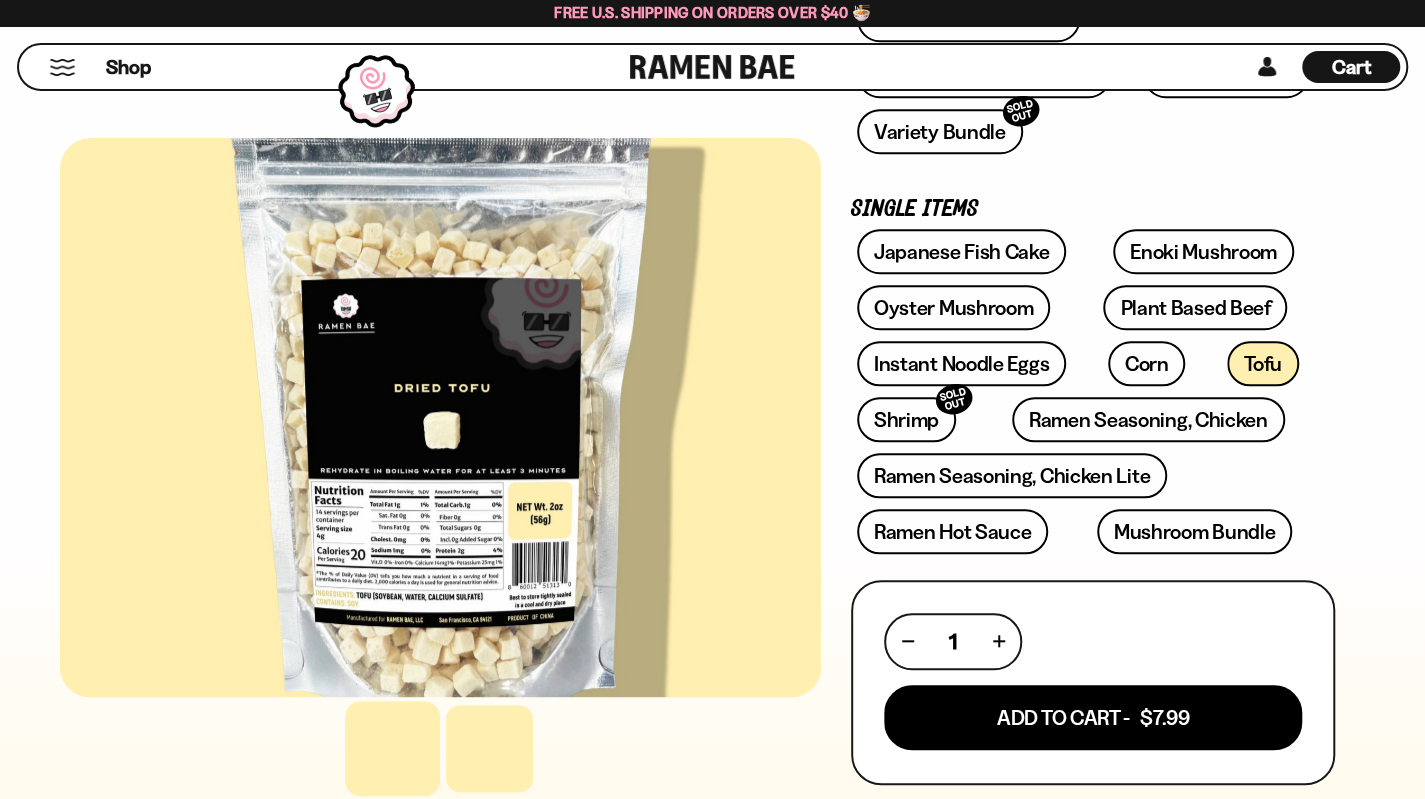 scroll, scrollTop: 560, scrollLeft: 0, axis: vertical 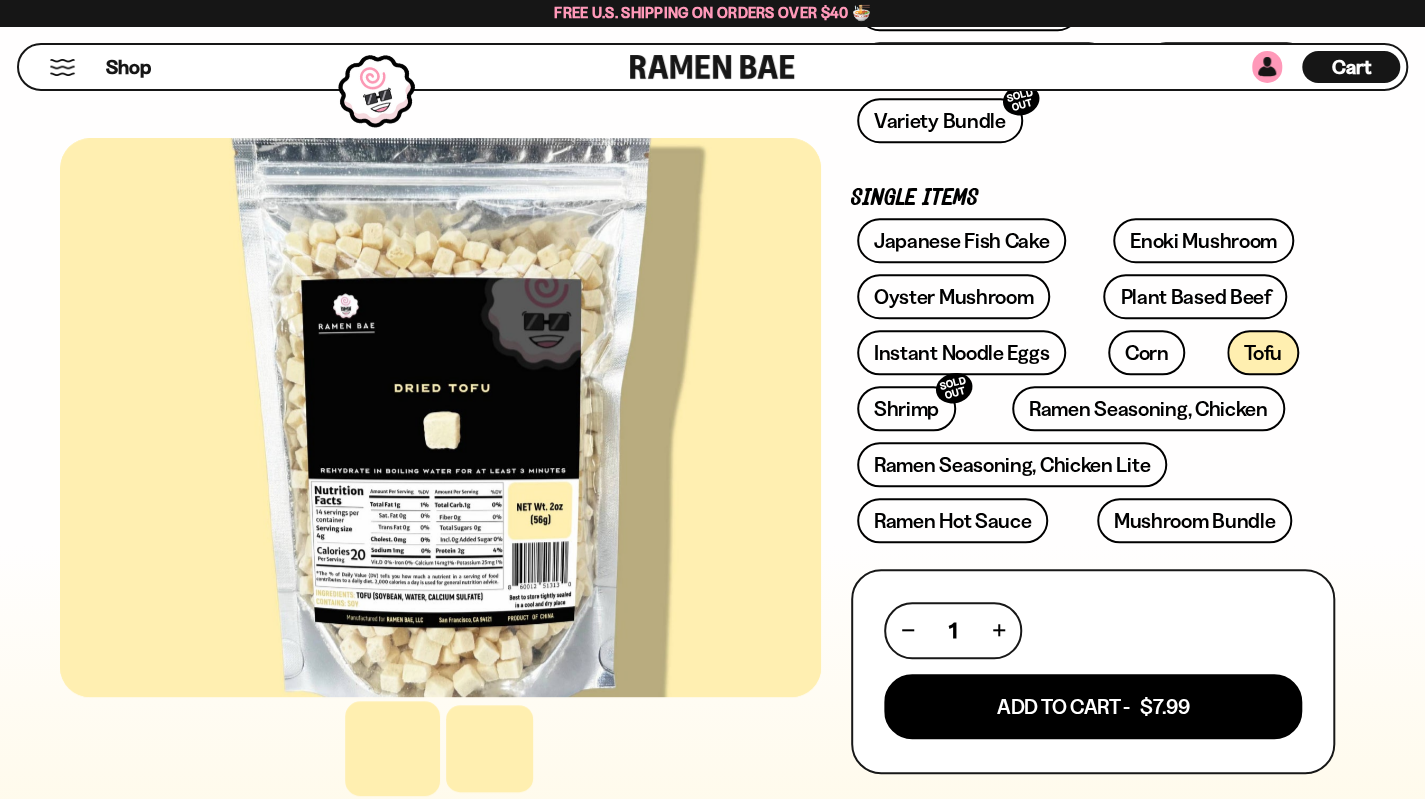 click at bounding box center (1267, 67) 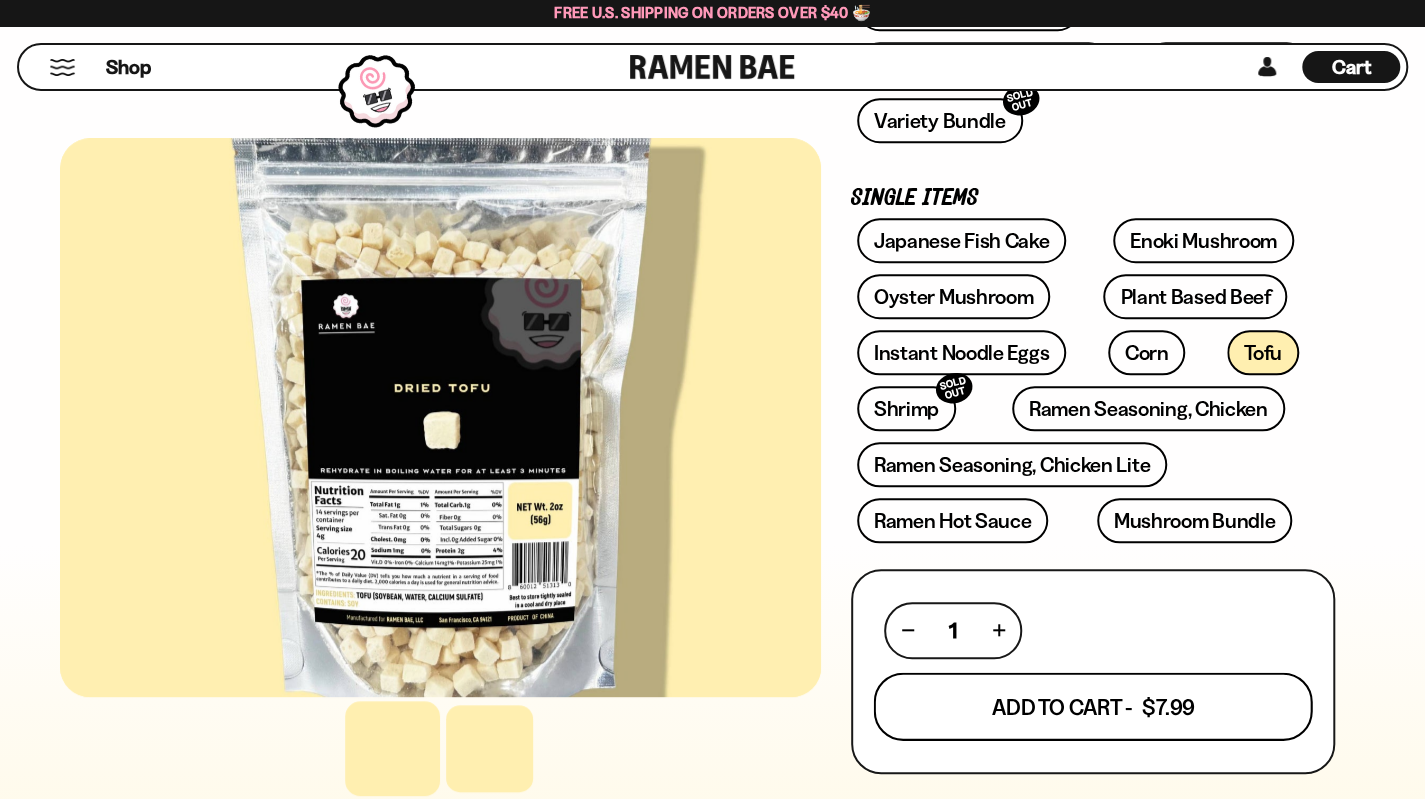 click on "Add To Cart -
$7.99" at bounding box center (1093, 706) 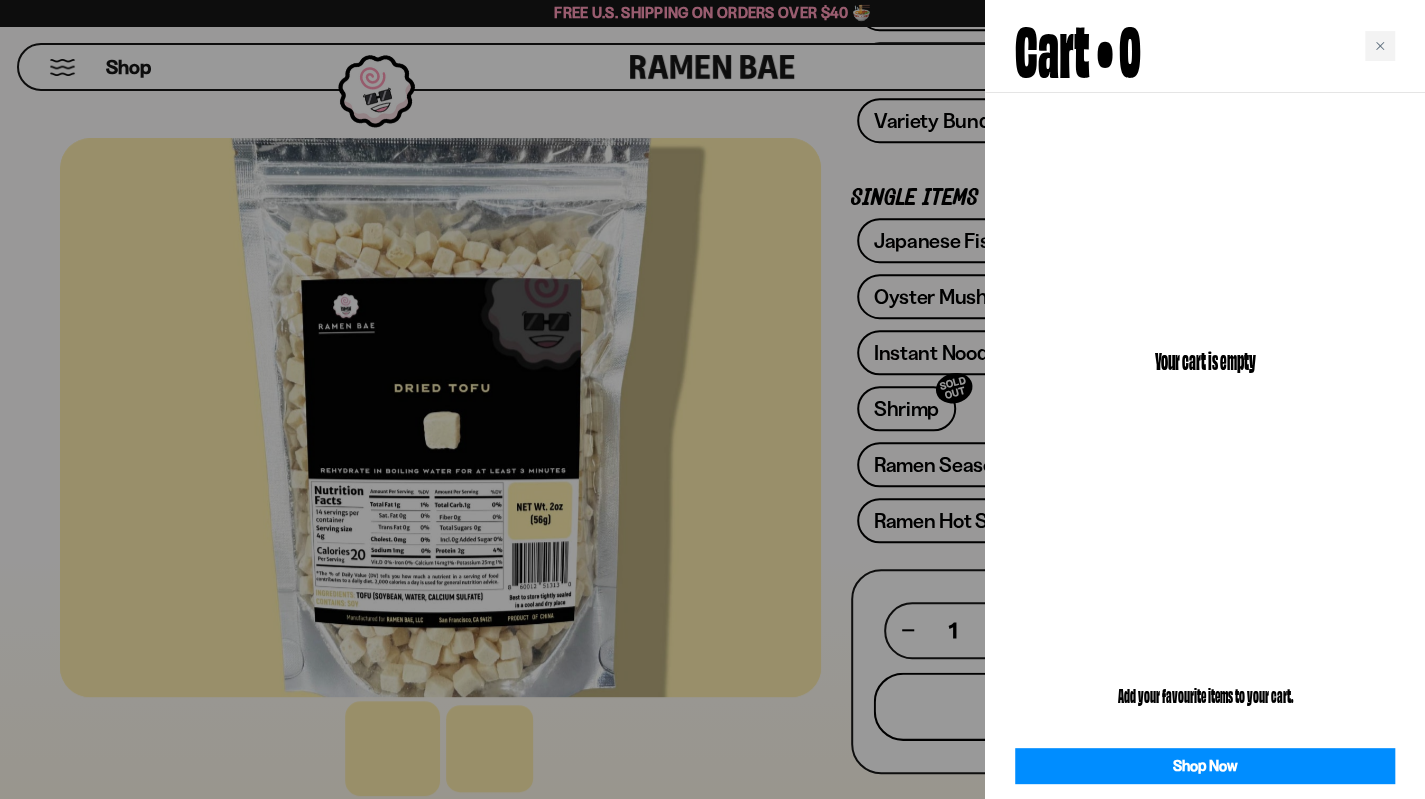 scroll, scrollTop: 561, scrollLeft: 0, axis: vertical 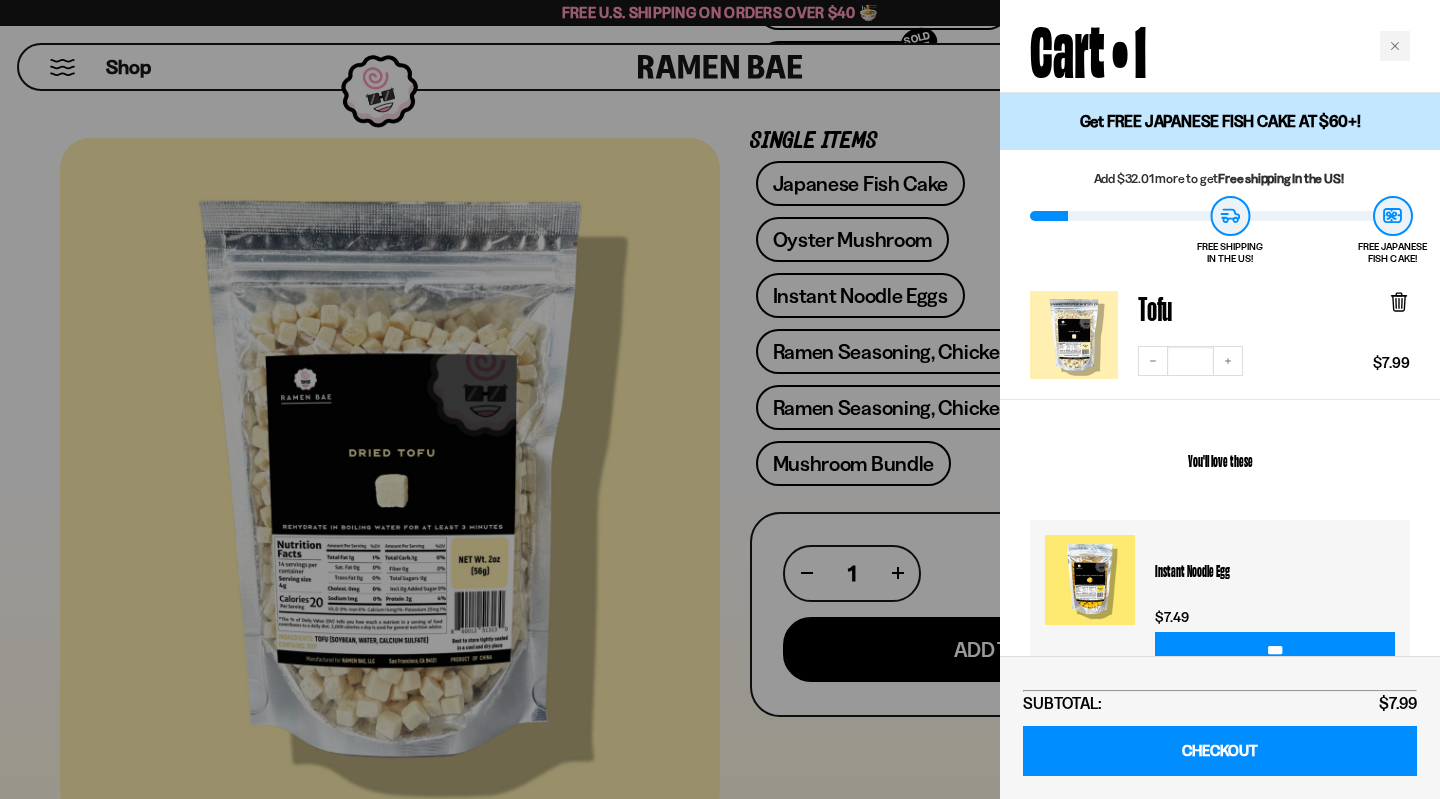 click at bounding box center [720, 399] 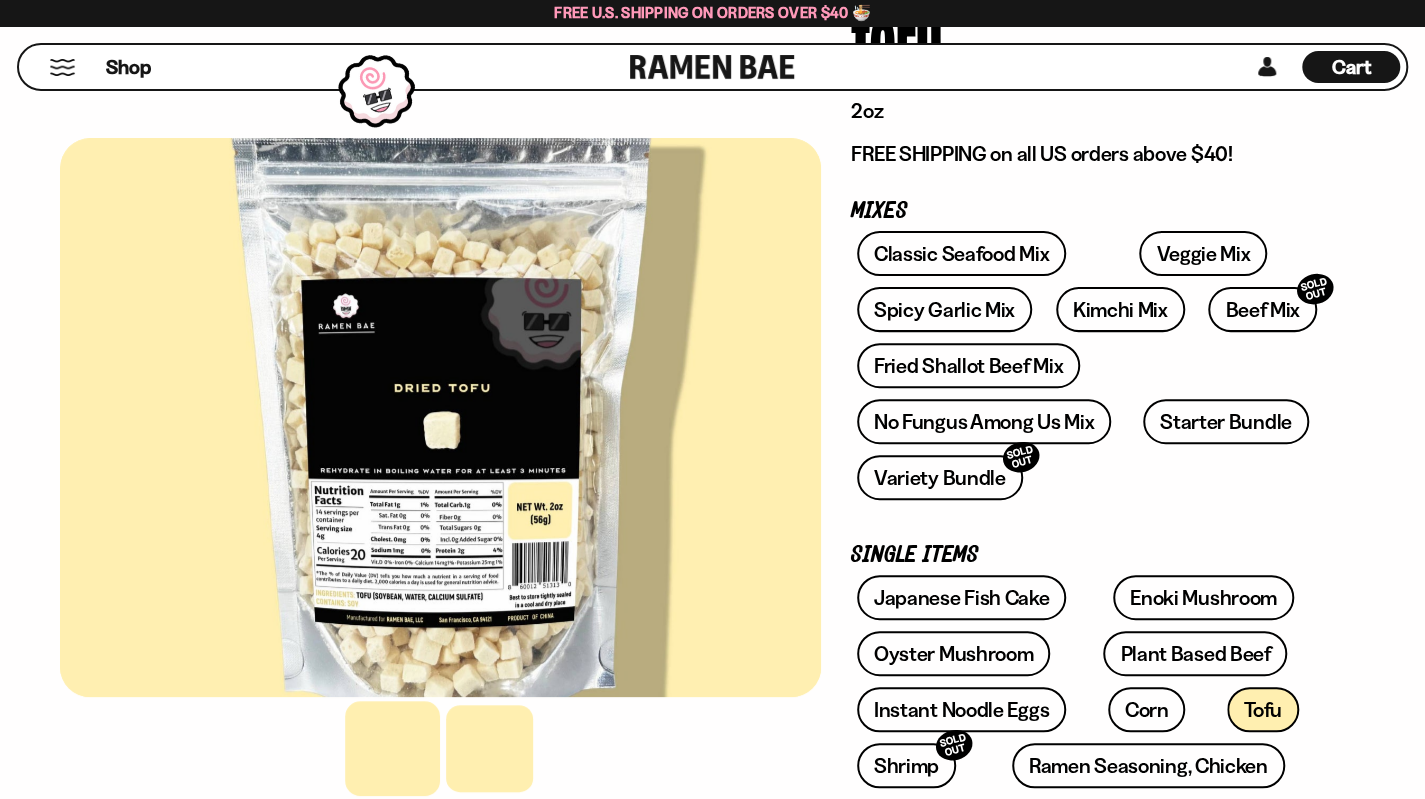scroll, scrollTop: 201, scrollLeft: 0, axis: vertical 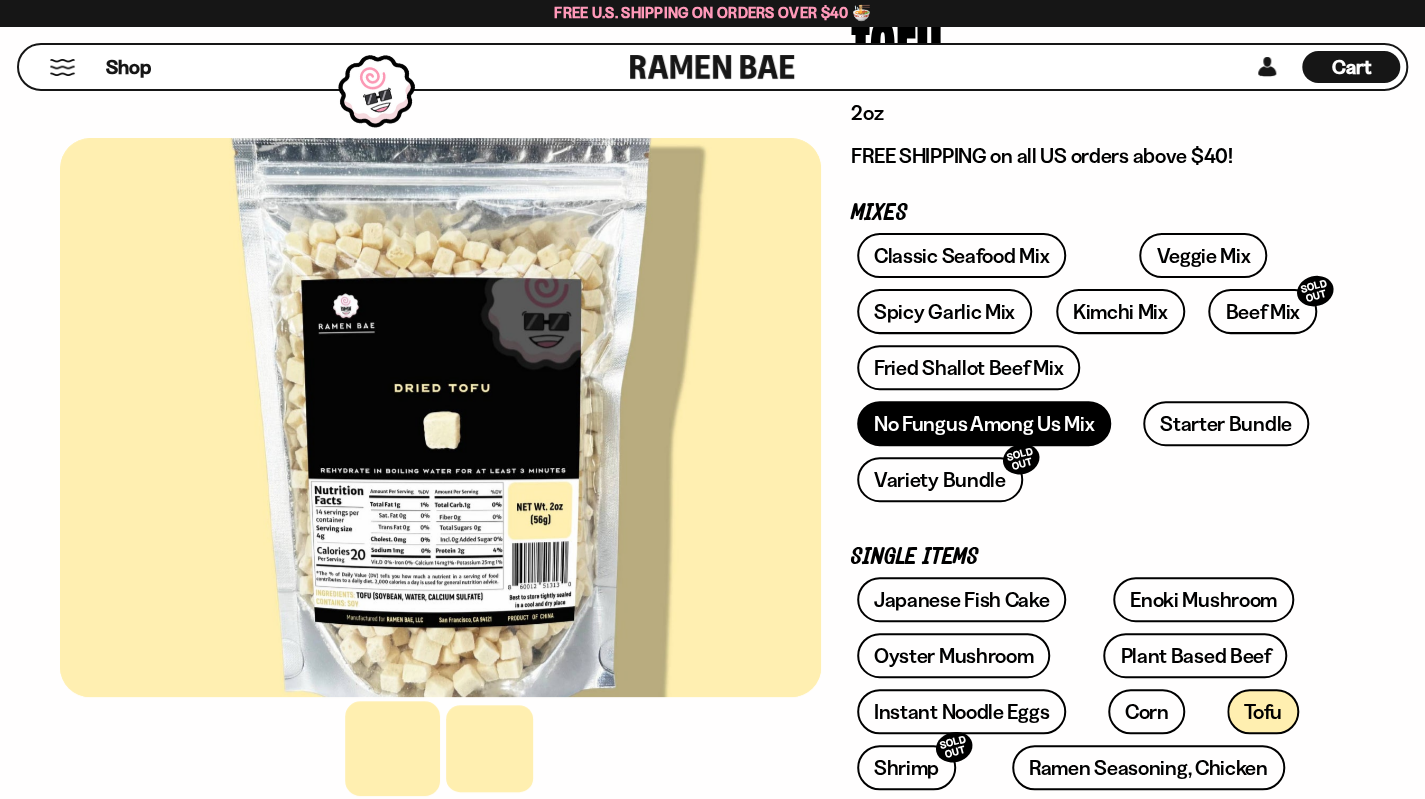 click on "No Fungus Among Us Mix" at bounding box center (984, 423) 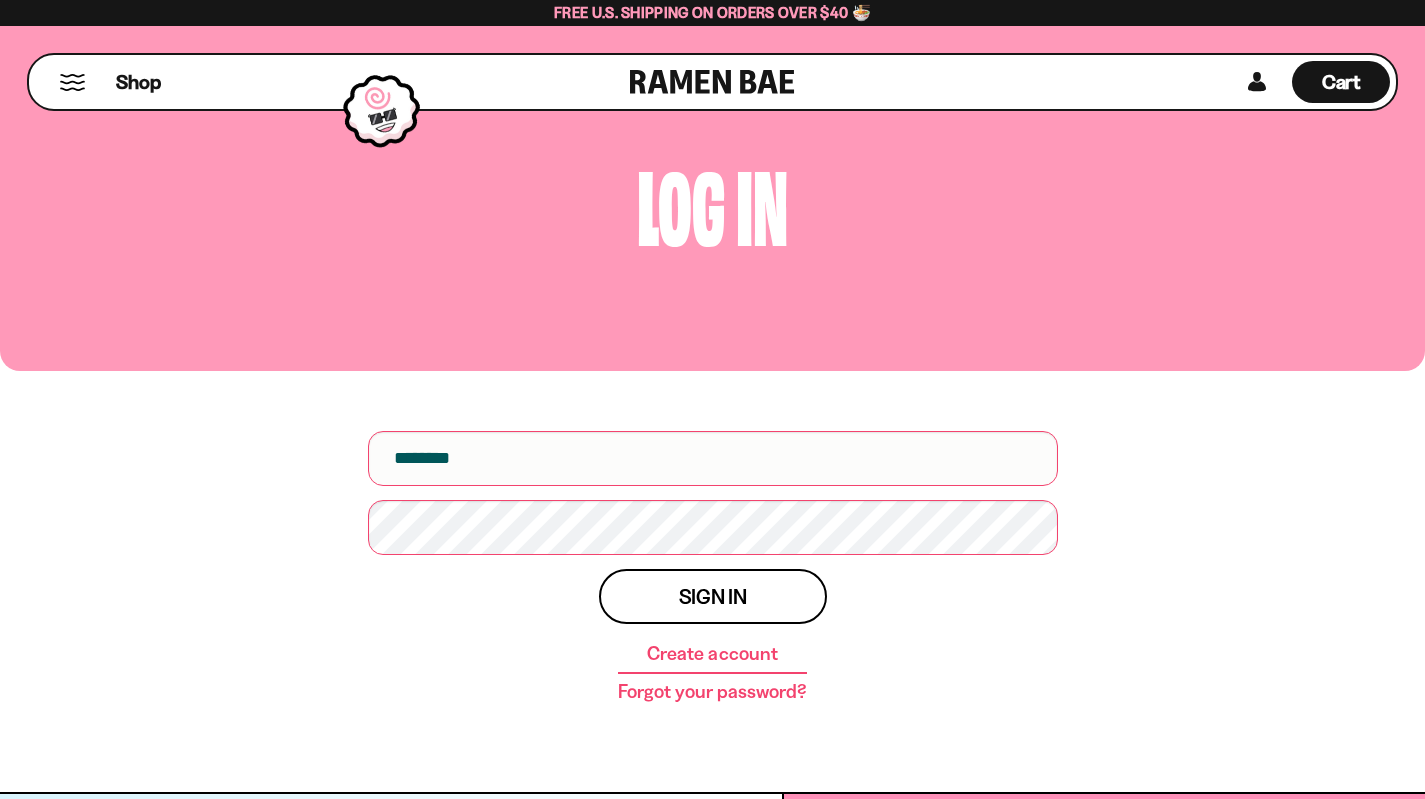 scroll, scrollTop: 0, scrollLeft: 0, axis: both 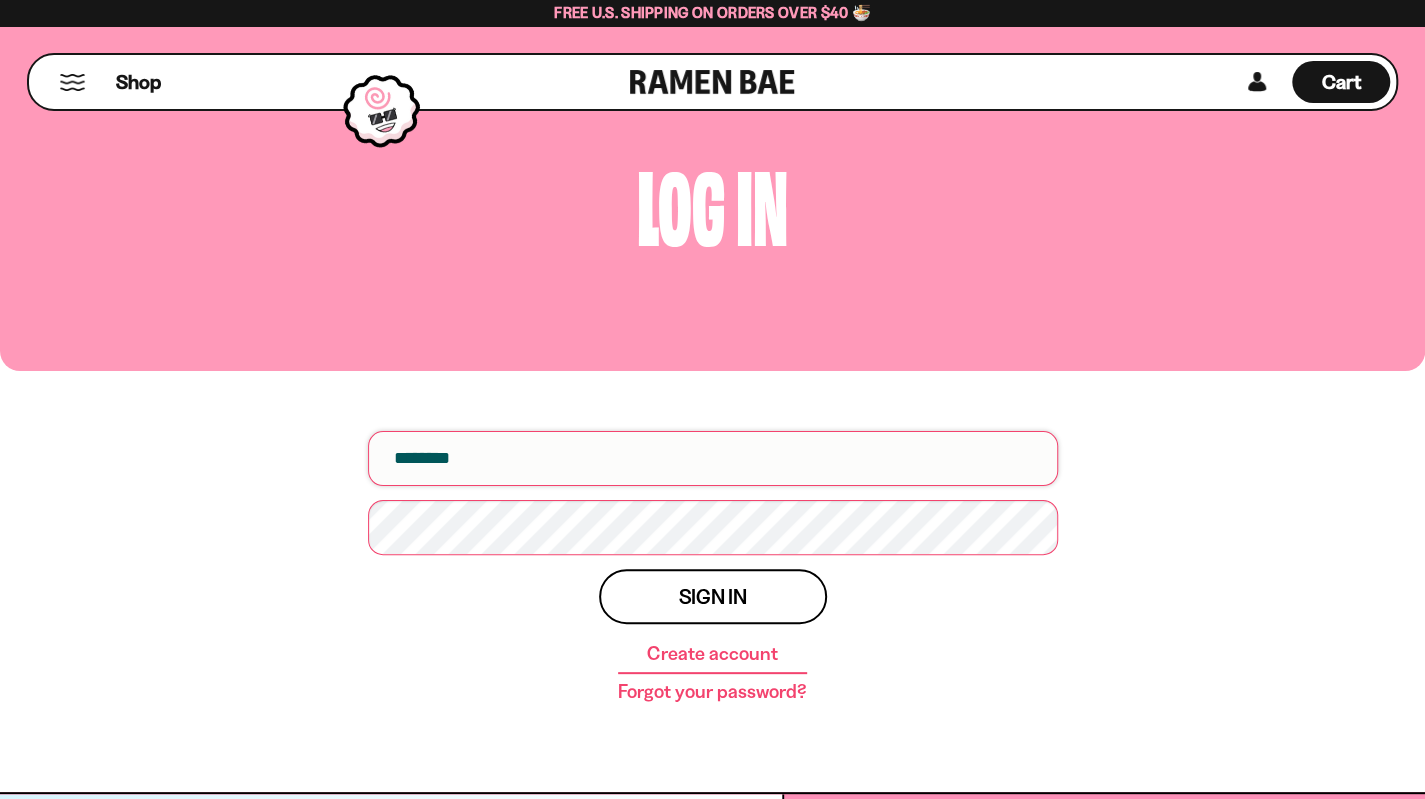 click at bounding box center (713, 458) 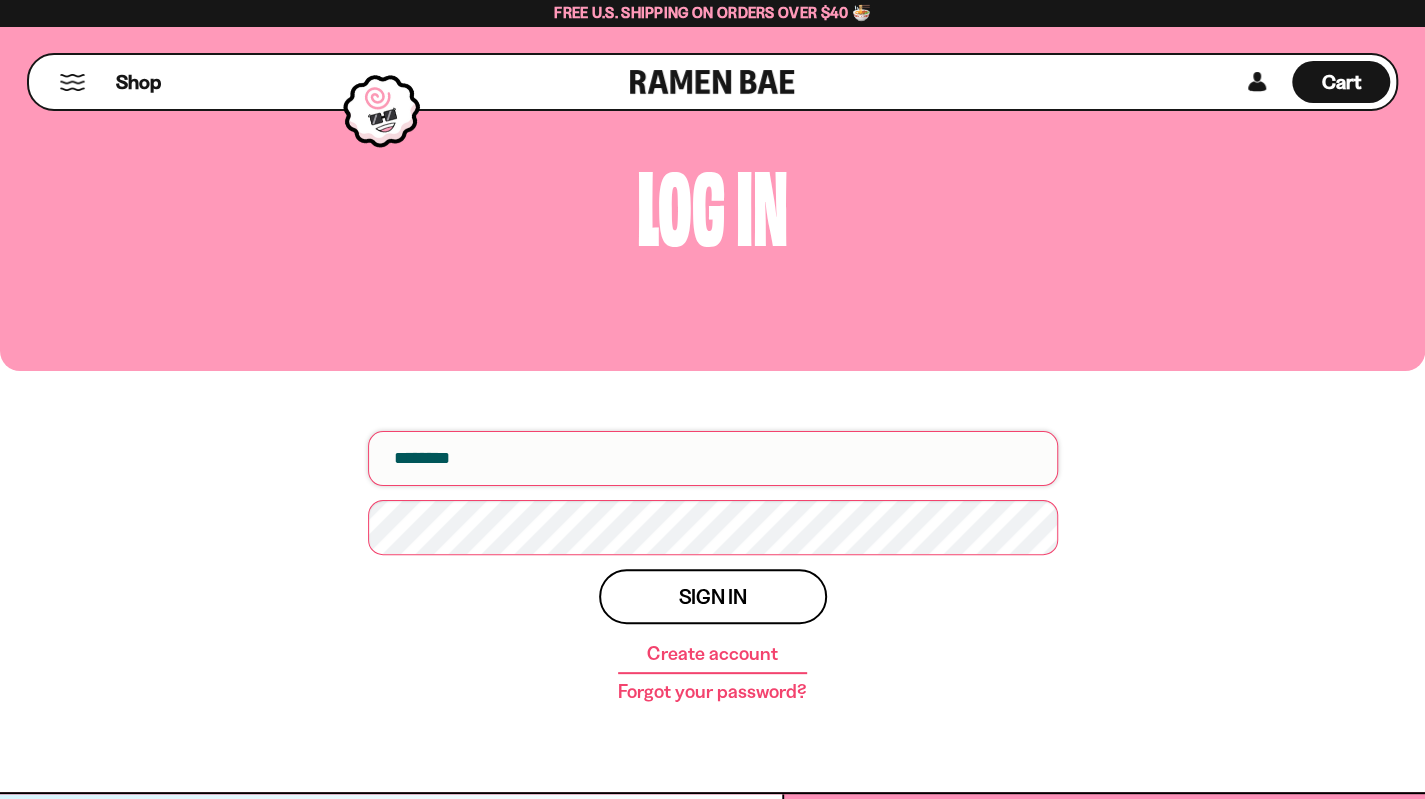 click at bounding box center [713, 458] 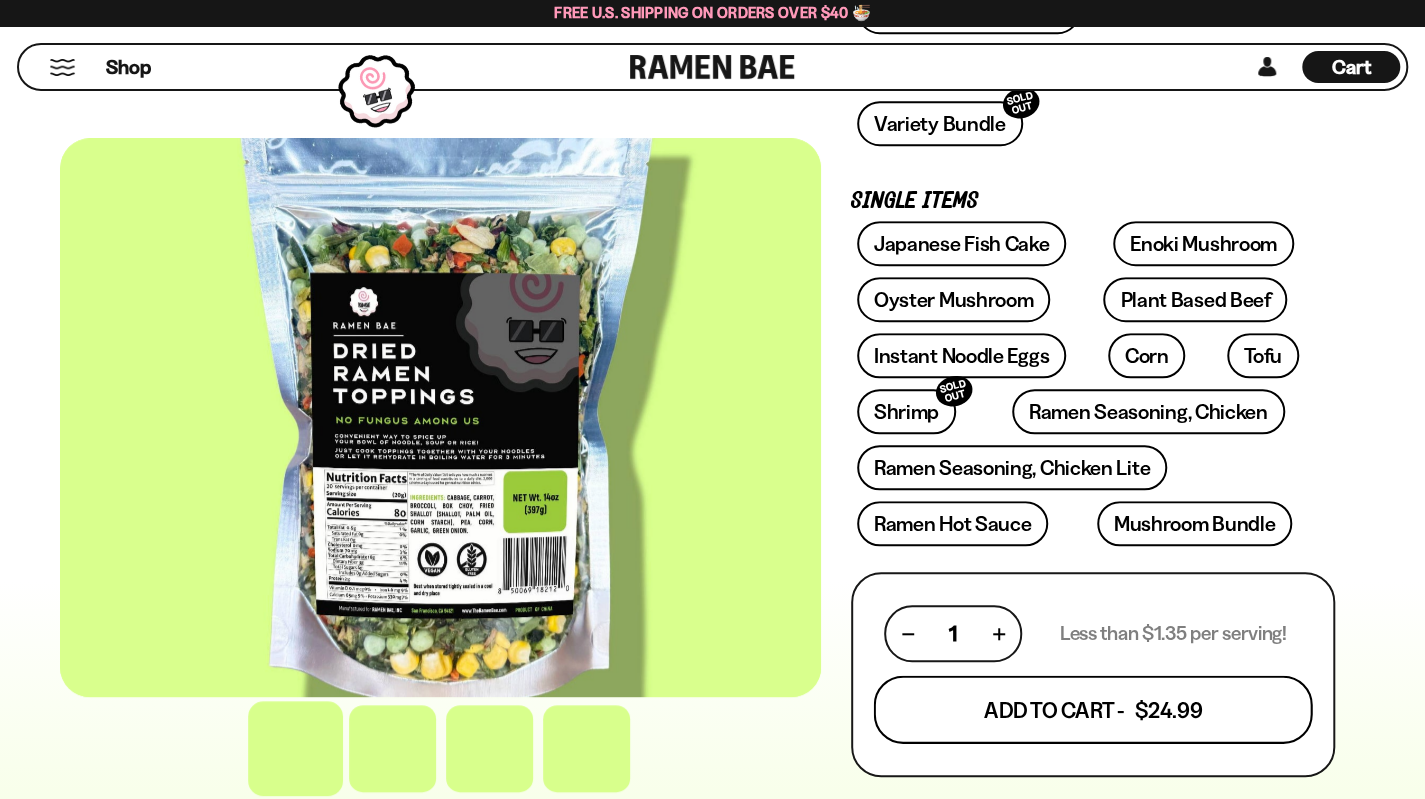 scroll, scrollTop: 601, scrollLeft: 0, axis: vertical 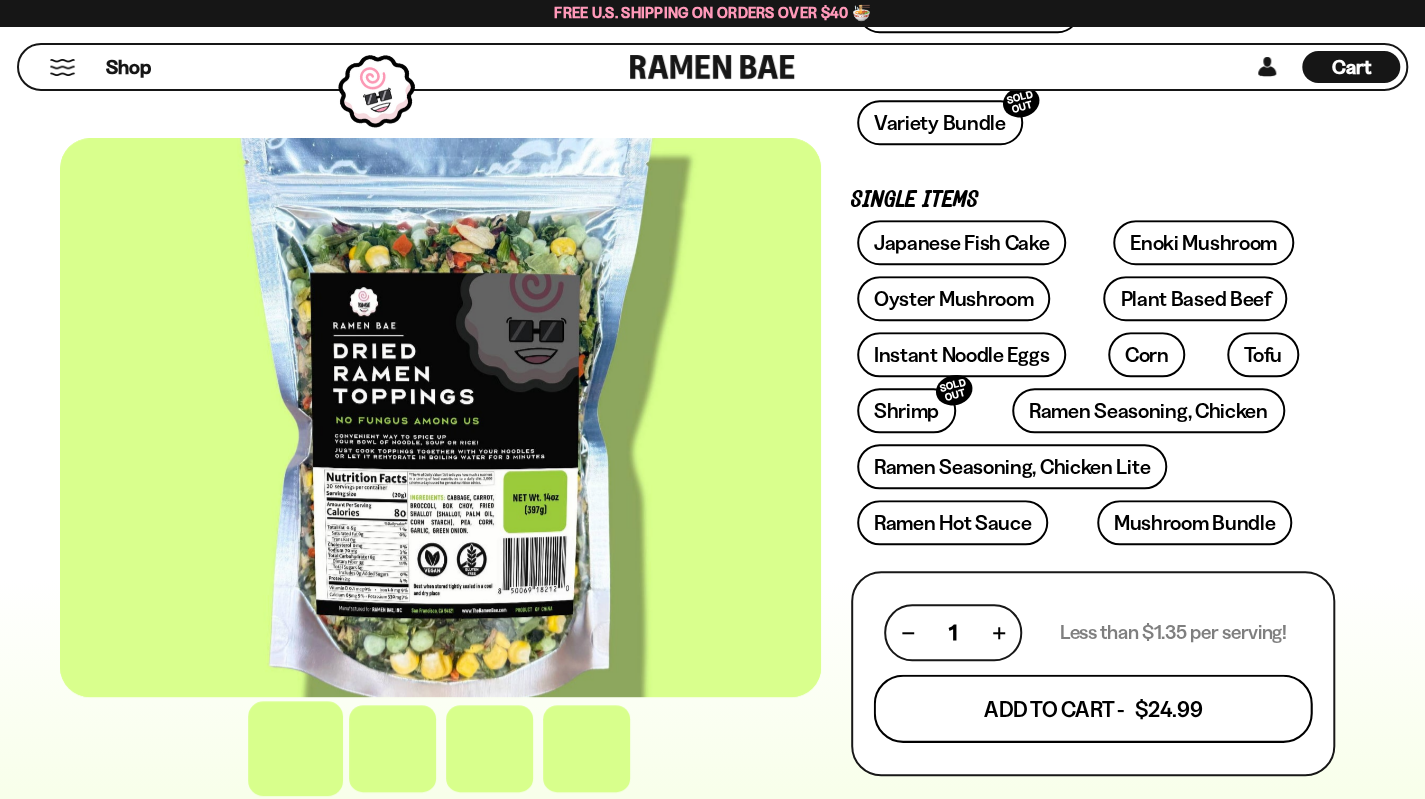 click on "Add To Cart -
$24.99" at bounding box center (1093, 708) 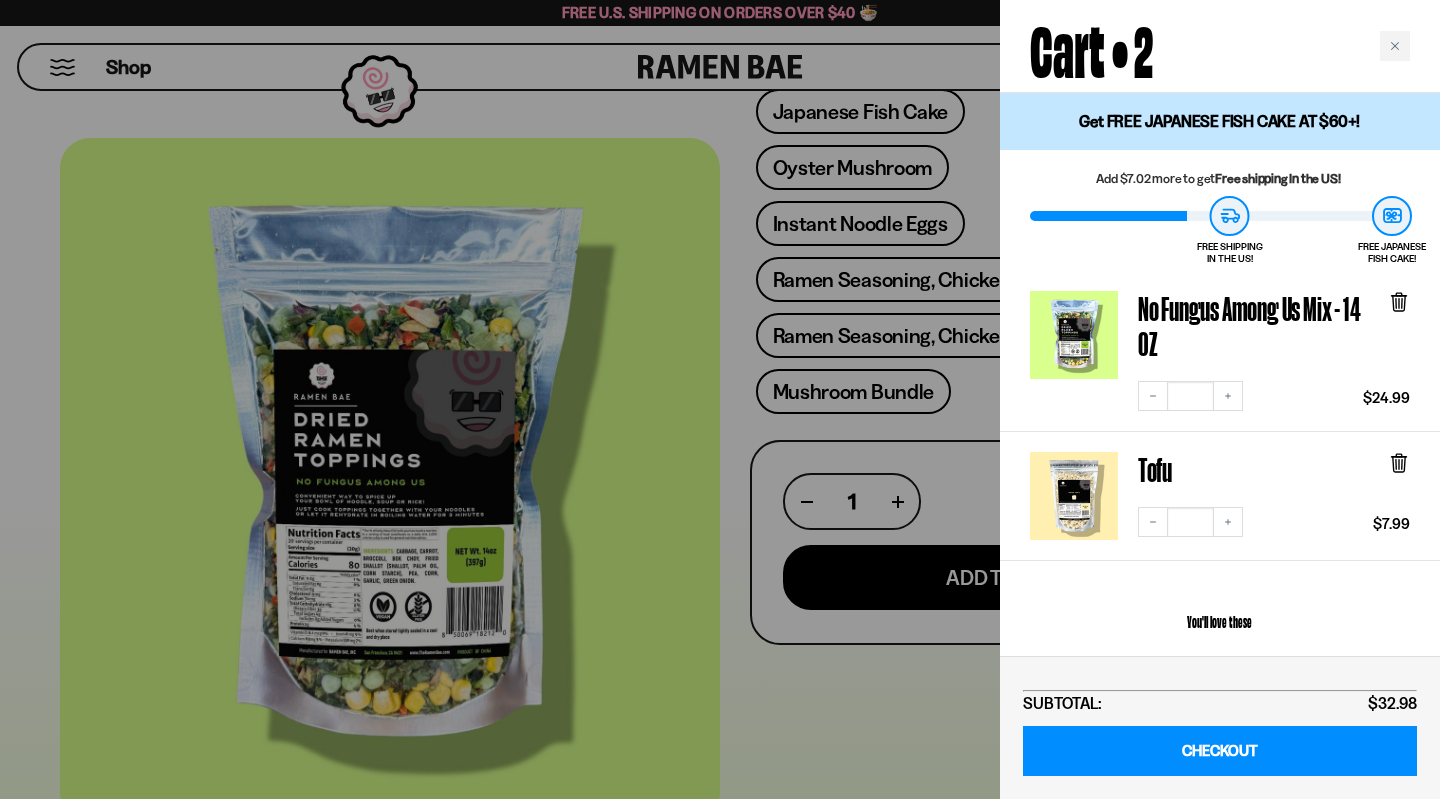 click at bounding box center (720, 399) 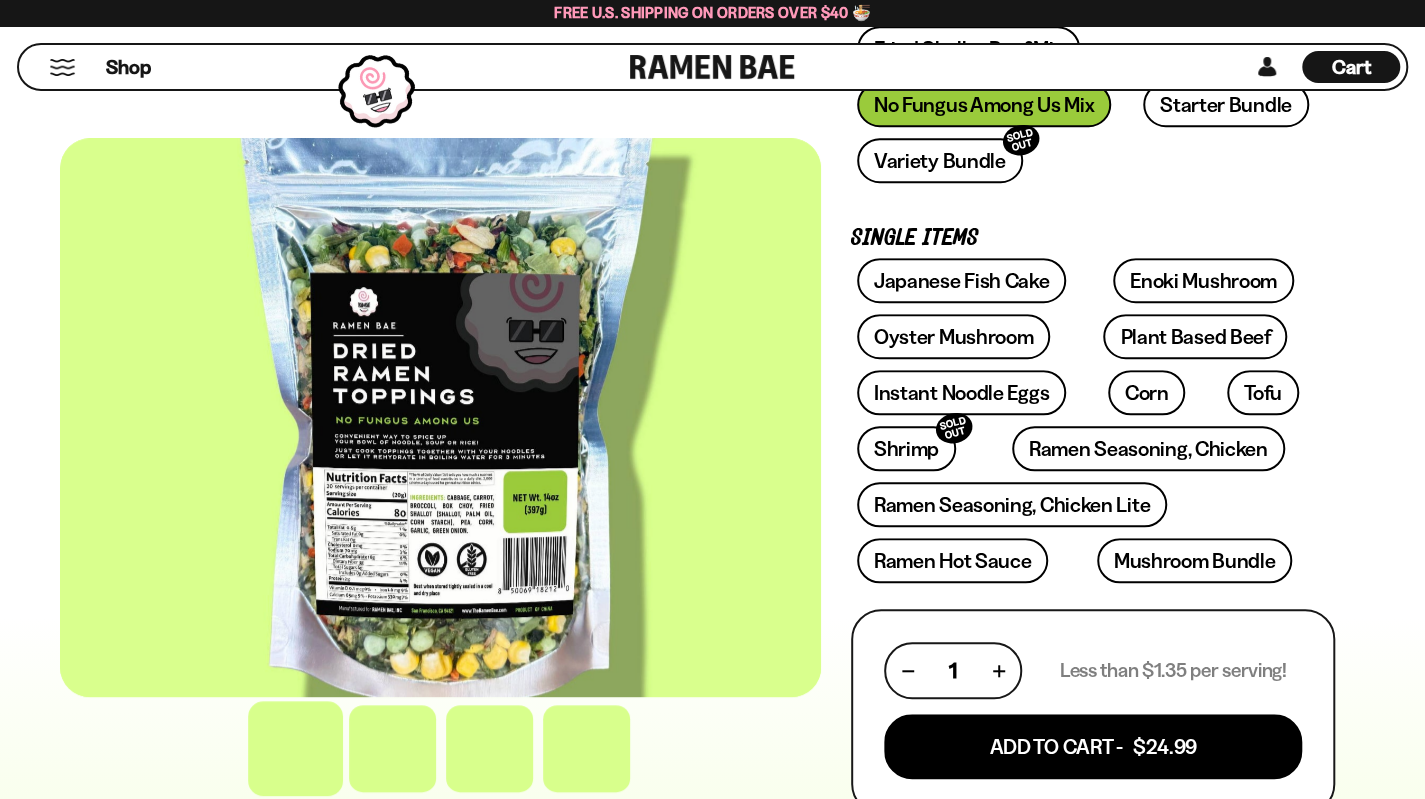 scroll, scrollTop: 561, scrollLeft: 0, axis: vertical 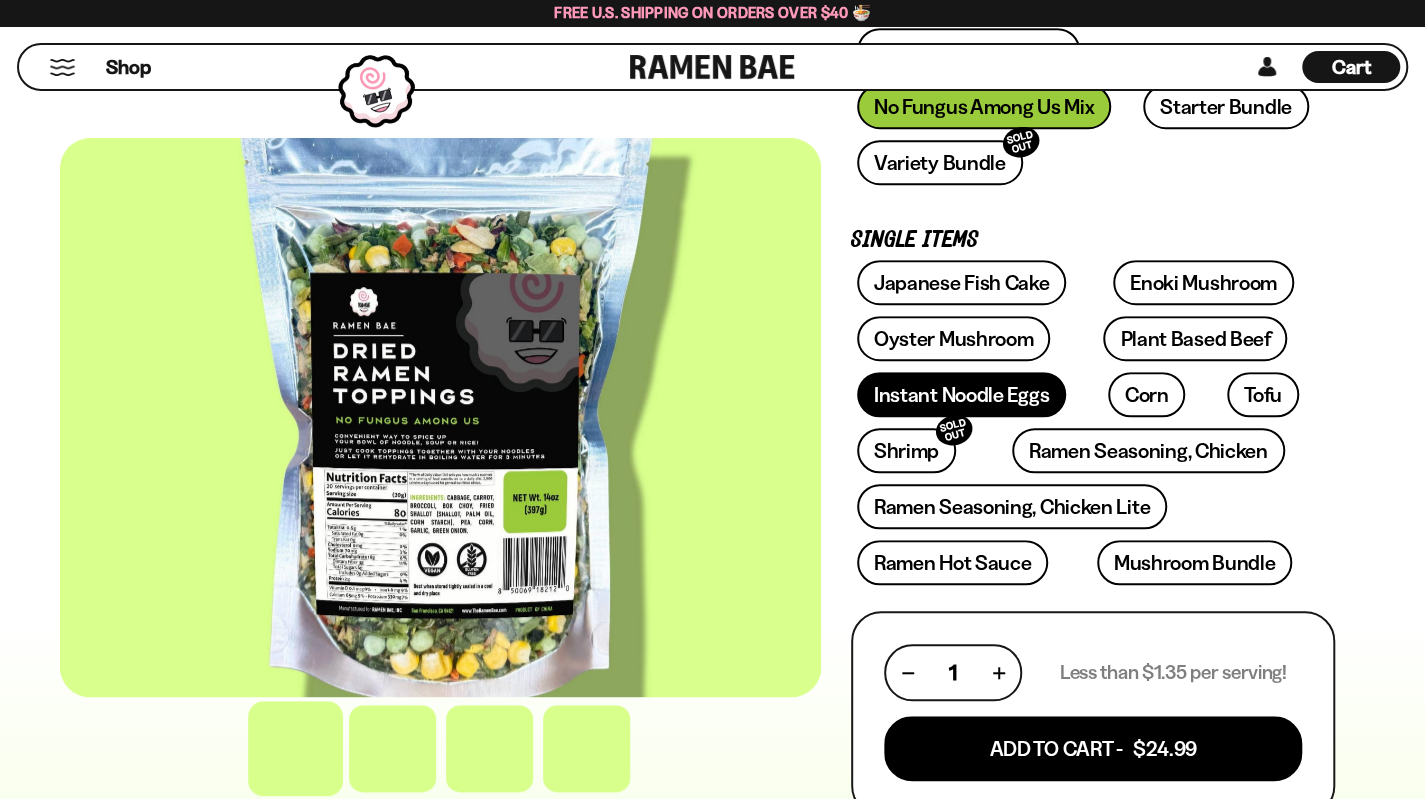 click on "Instant Noodle Eggs" at bounding box center (961, 394) 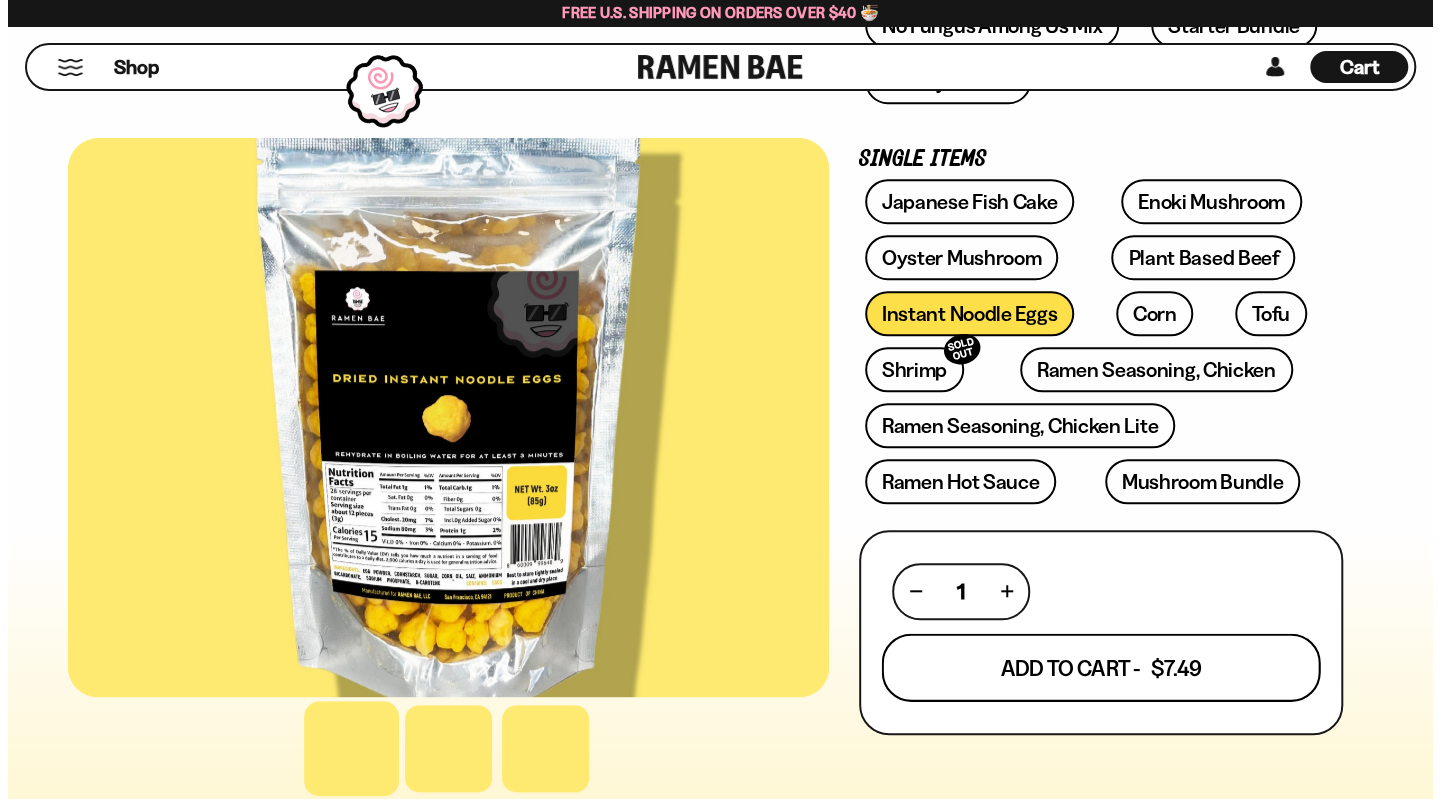 scroll, scrollTop: 680, scrollLeft: 0, axis: vertical 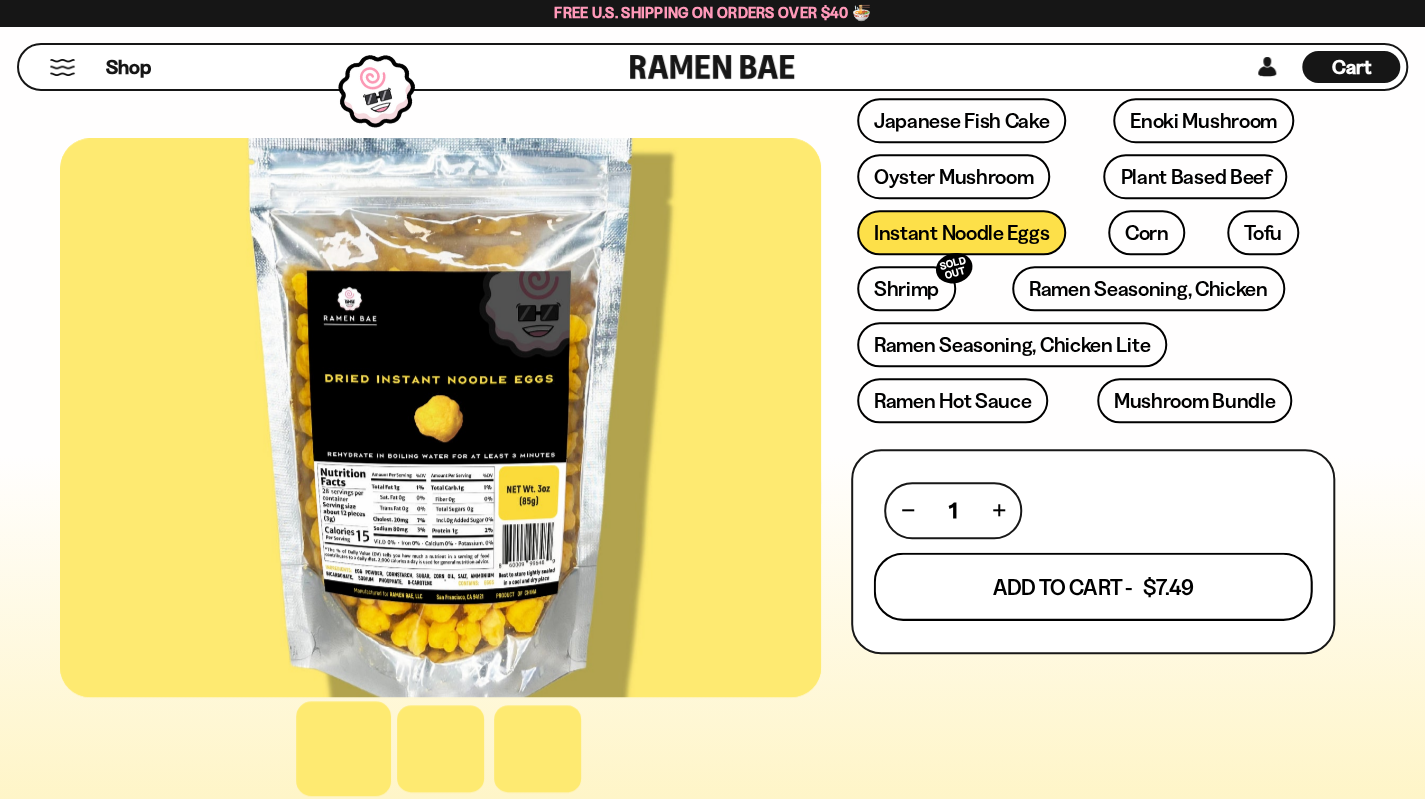 click on "Add To Cart -
$7.49" at bounding box center [1093, 586] 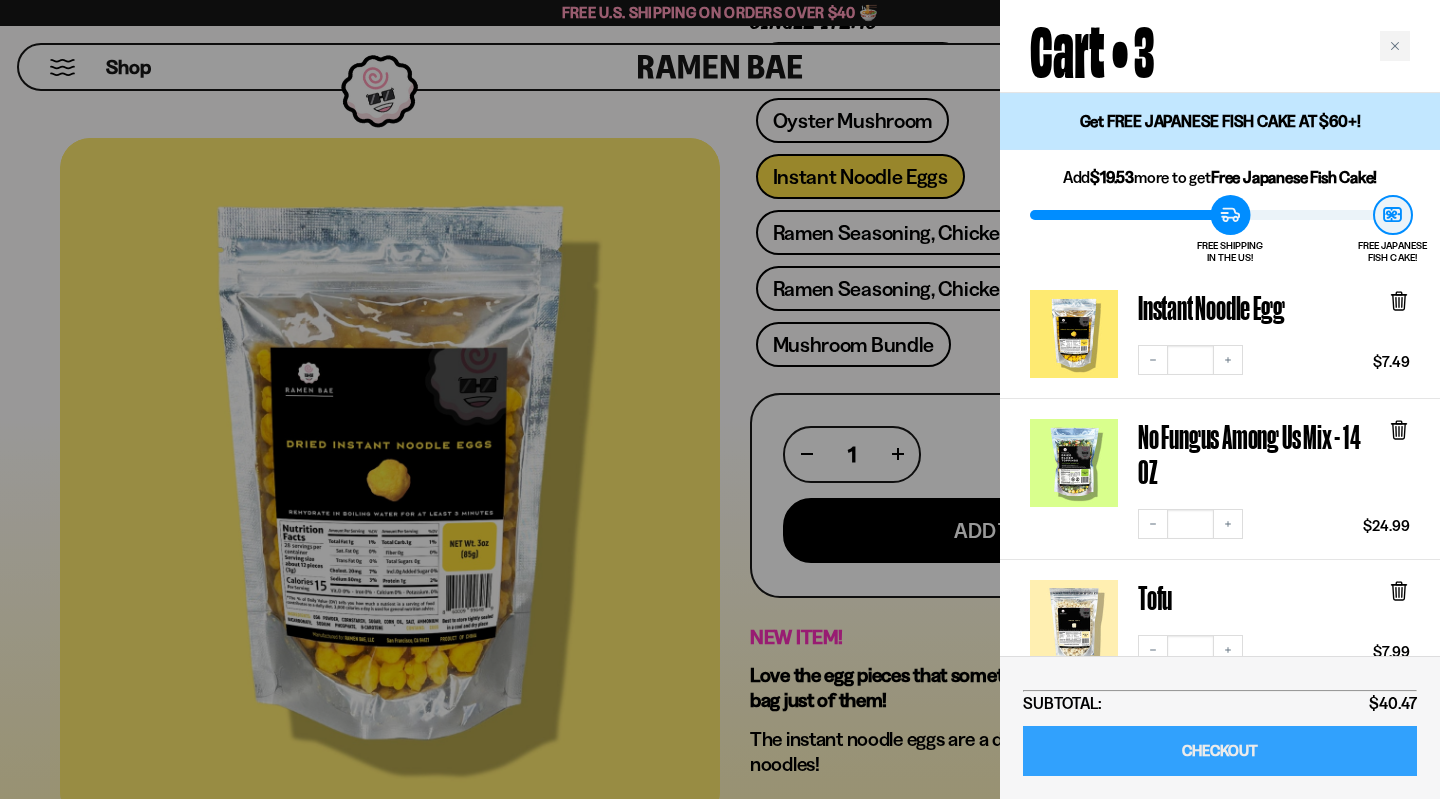click on "CHECKOUT" at bounding box center (1220, 751) 